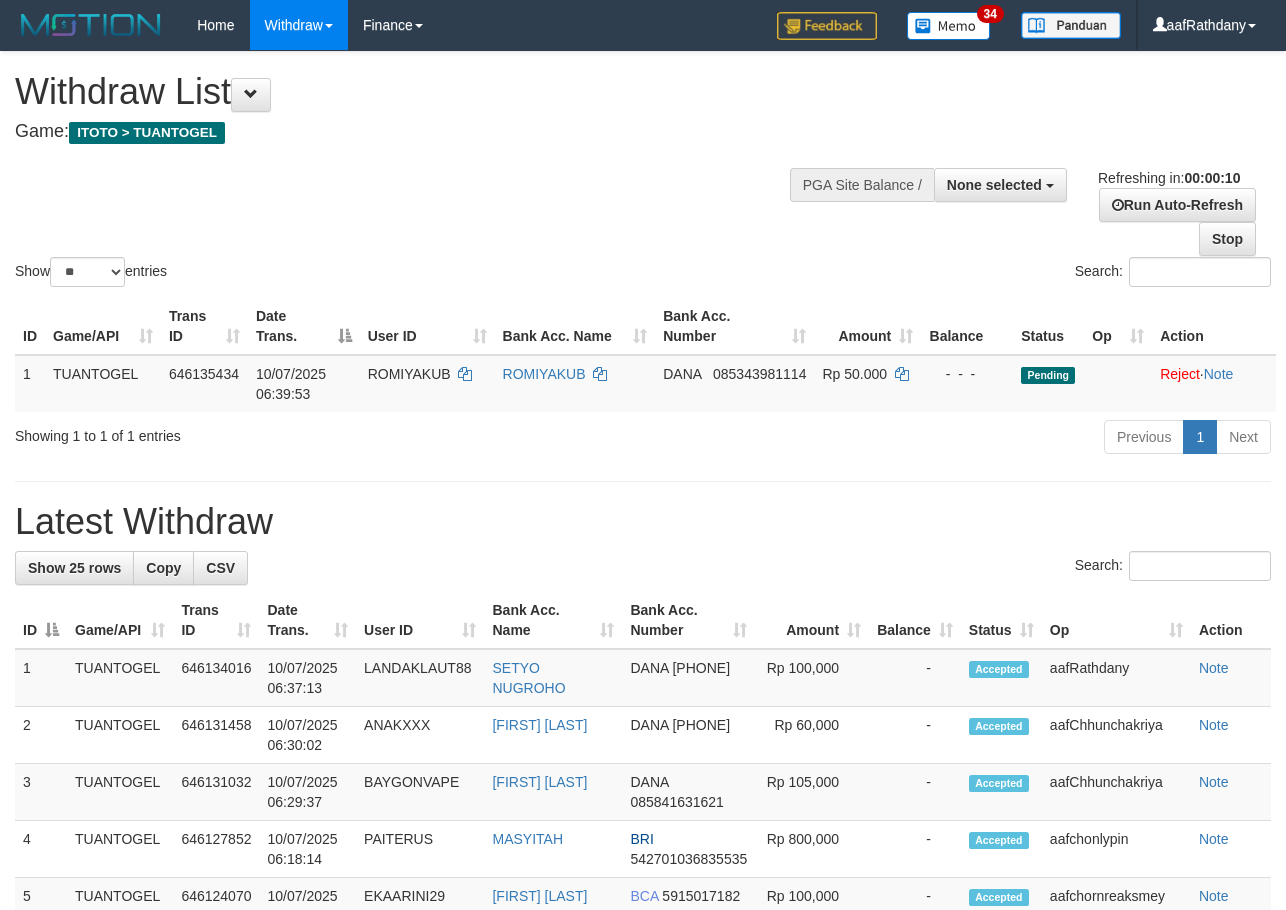 scroll, scrollTop: 0, scrollLeft: 0, axis: both 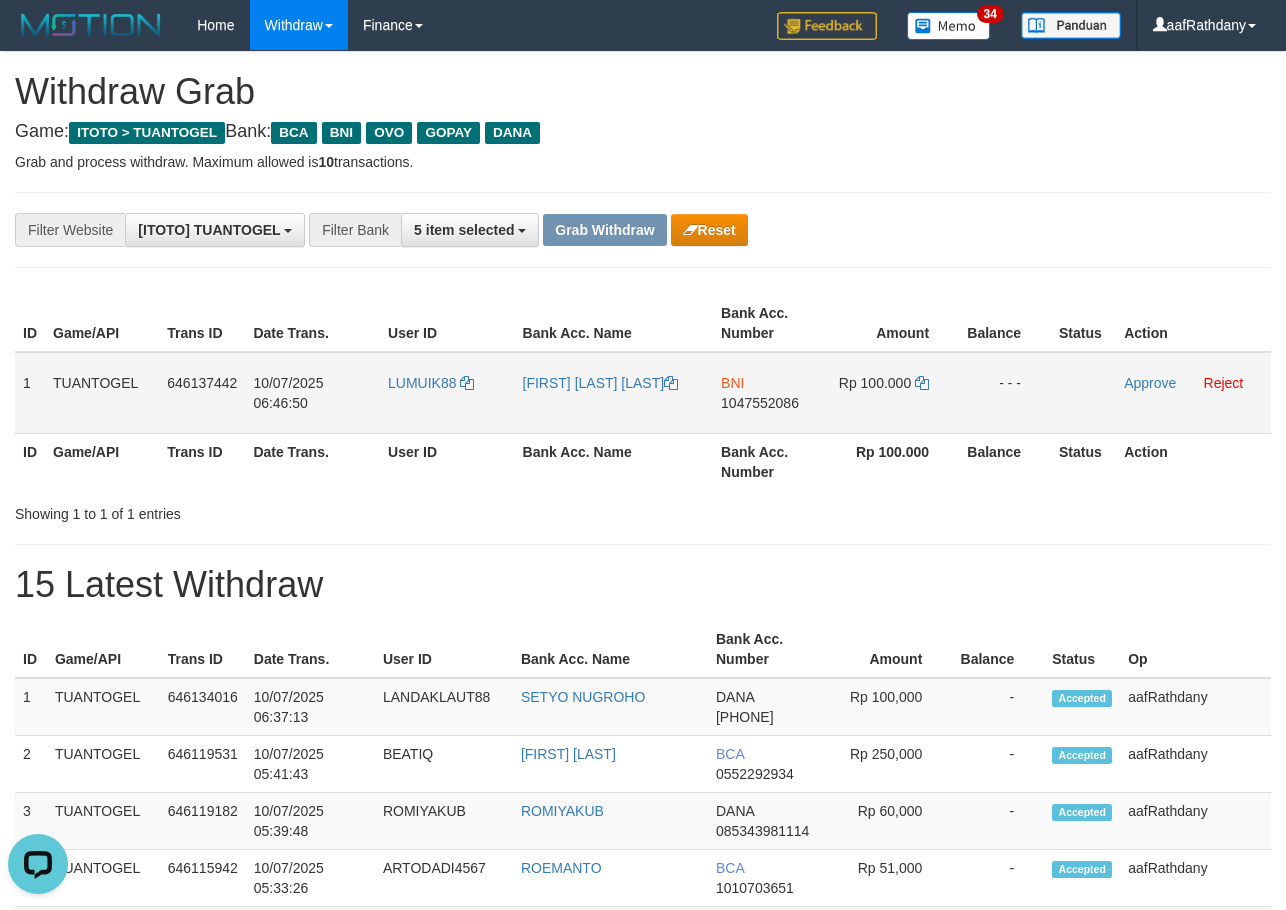 click on "LUMUIK88" at bounding box center [447, 393] 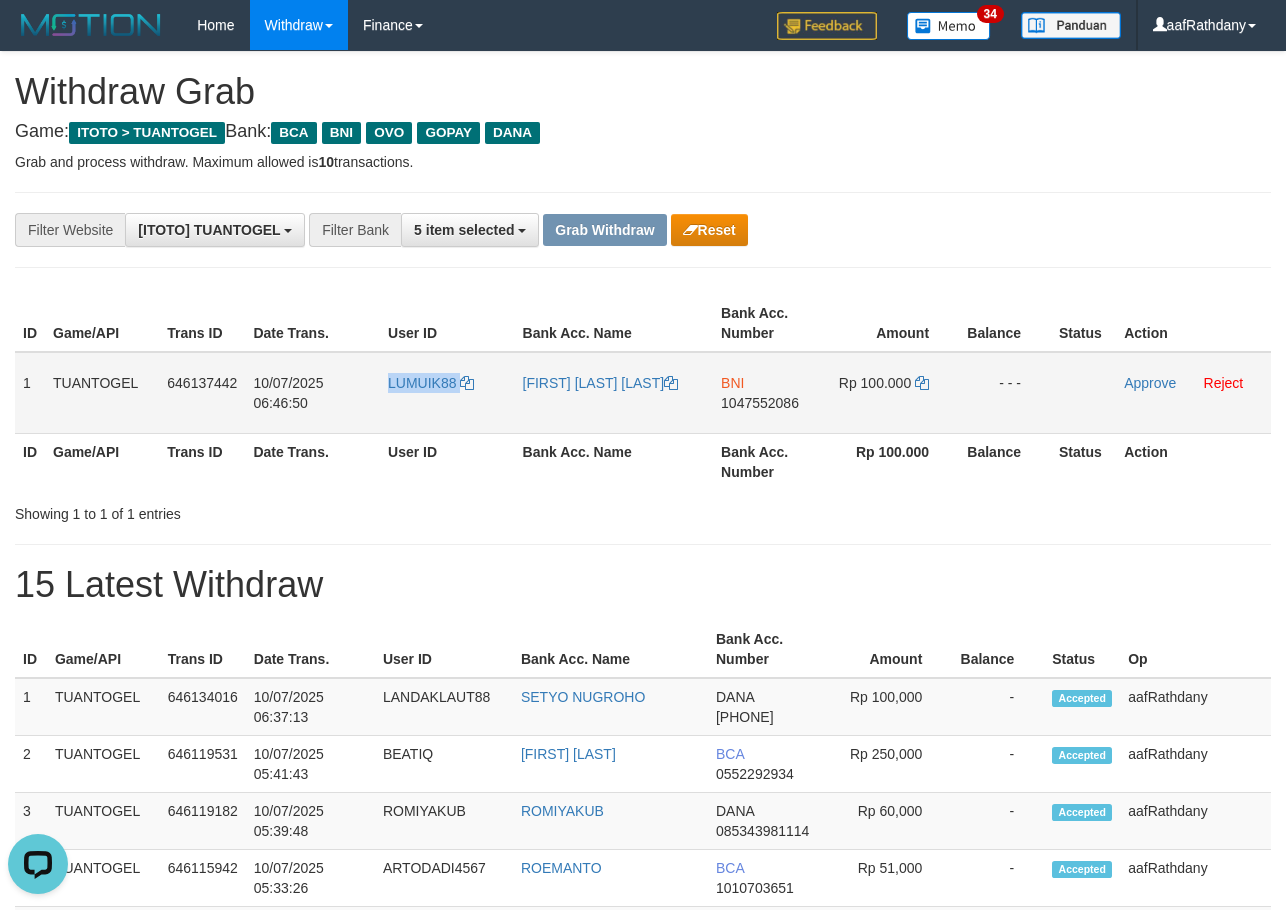click on "LUMUIK88" at bounding box center [447, 393] 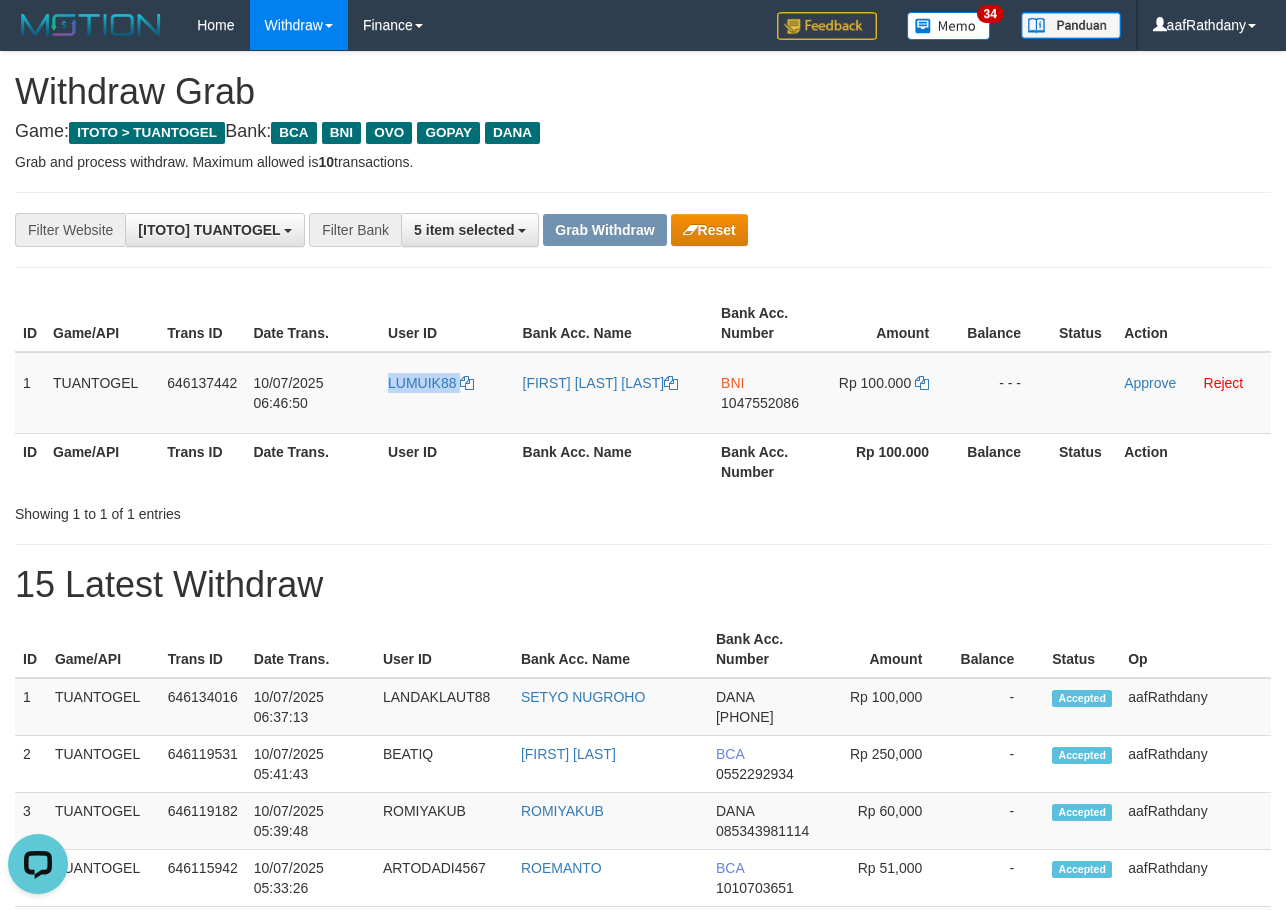 copy on "LUMUIK88" 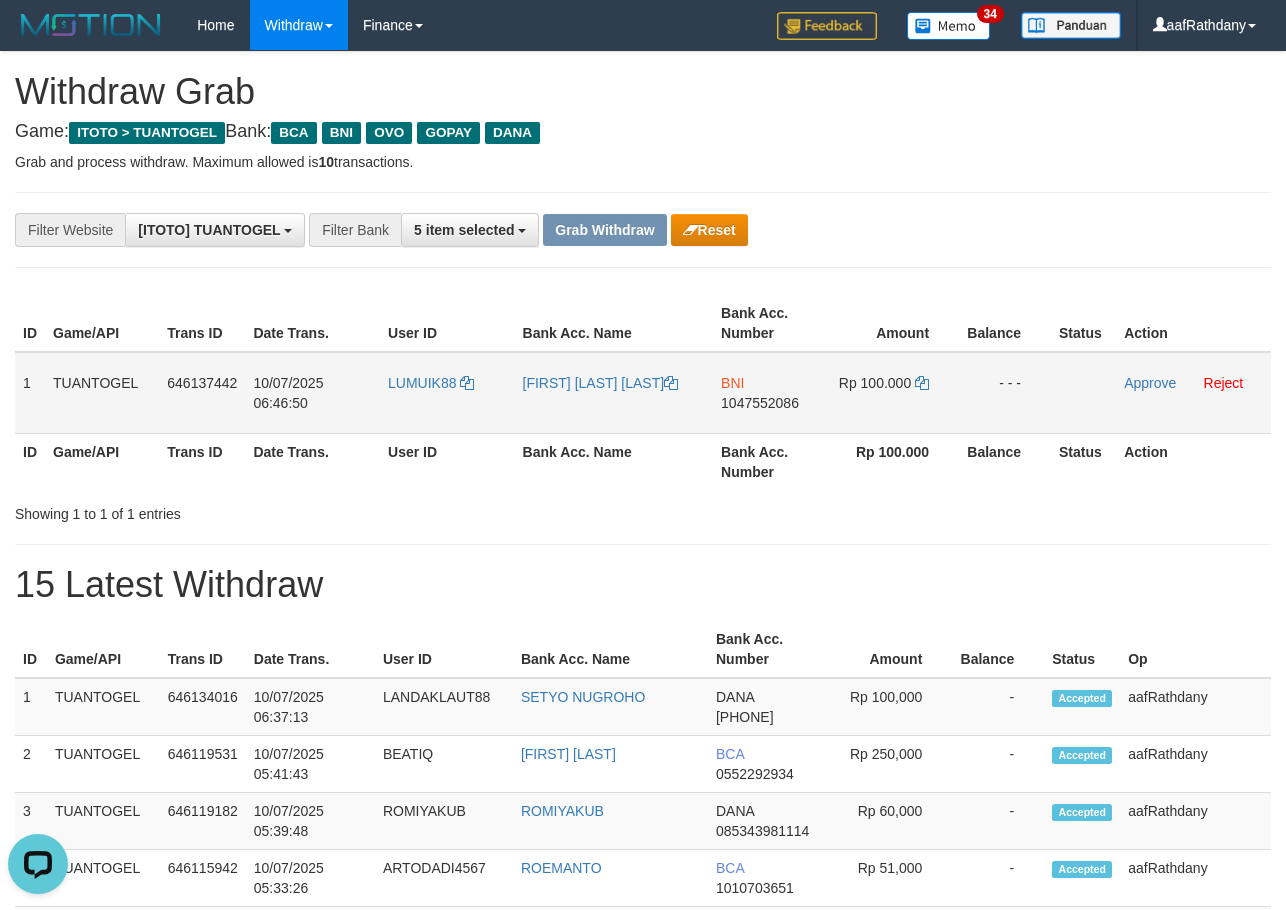 click on "BNI
1047552086" at bounding box center (769, 393) 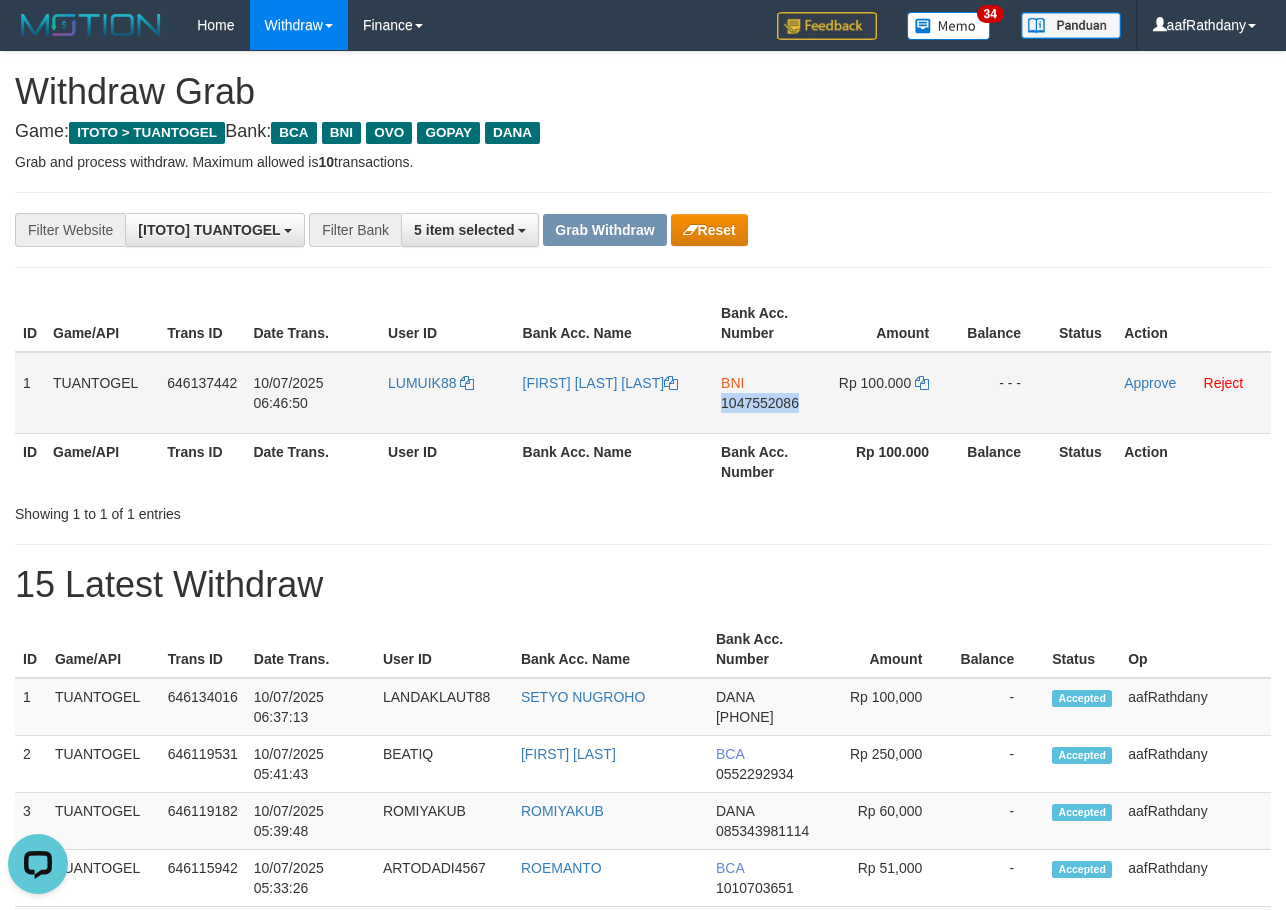 click on "BNI
1047552086" at bounding box center (769, 393) 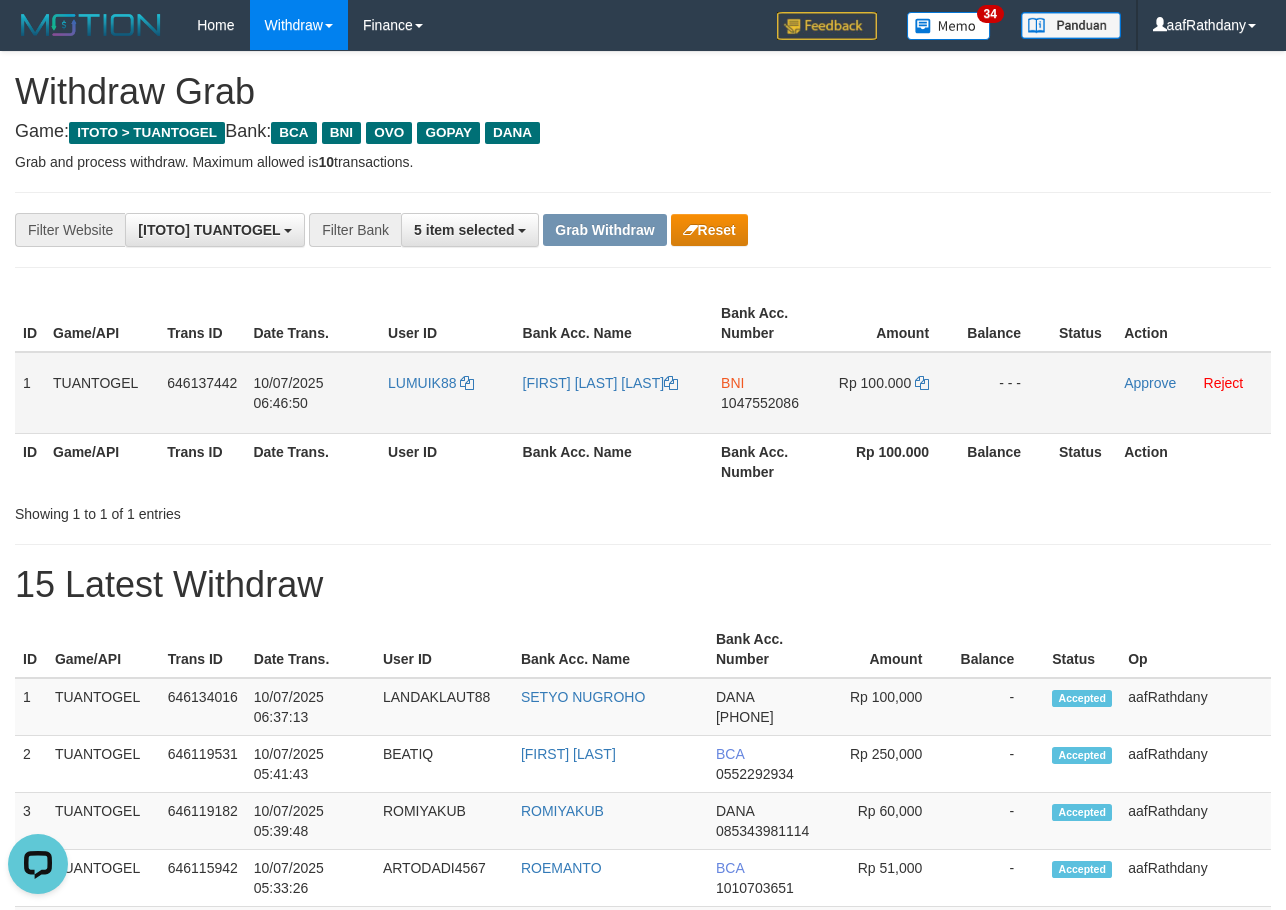 click on "Rp 100.000" at bounding box center [893, 393] 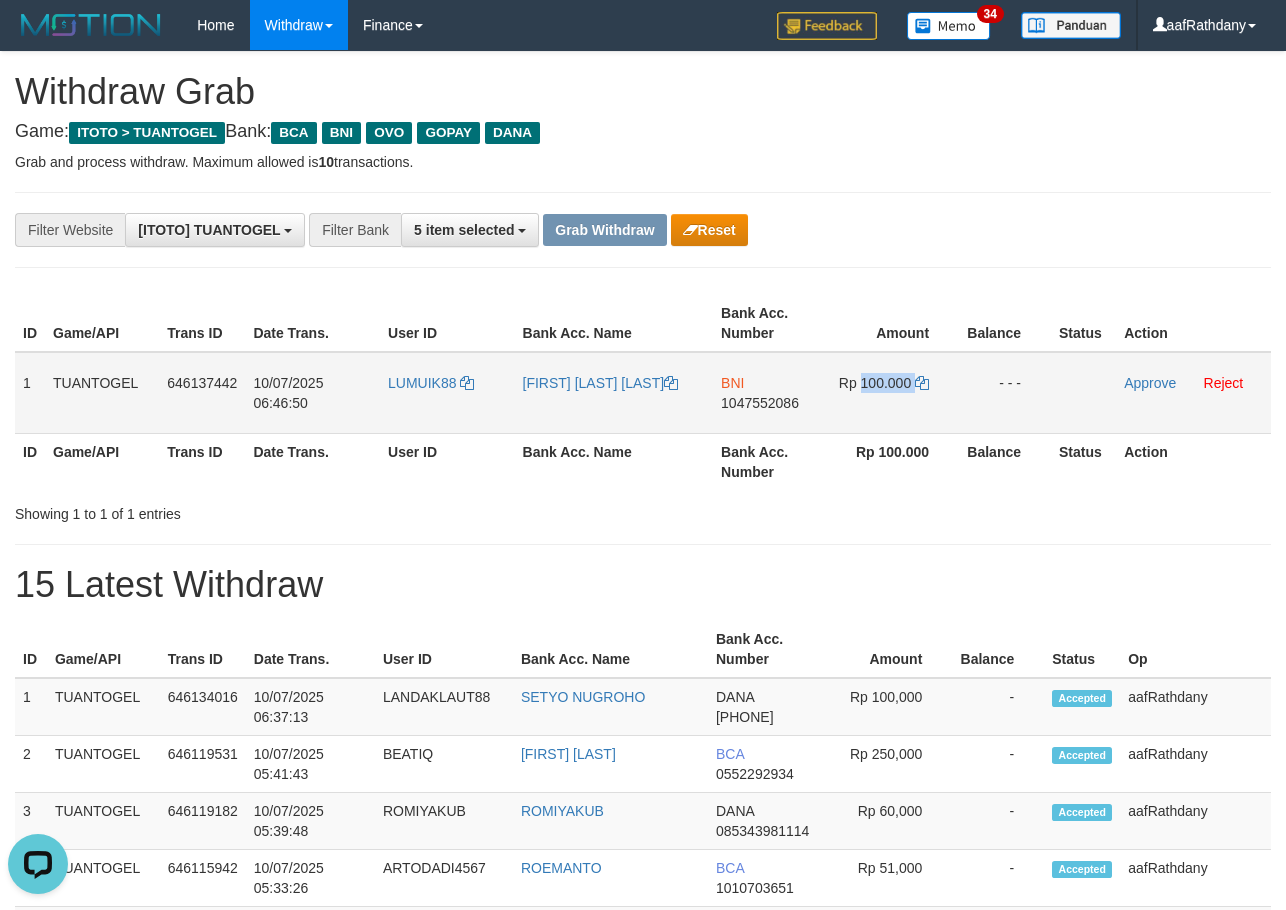click on "Rp 100.000" at bounding box center [893, 393] 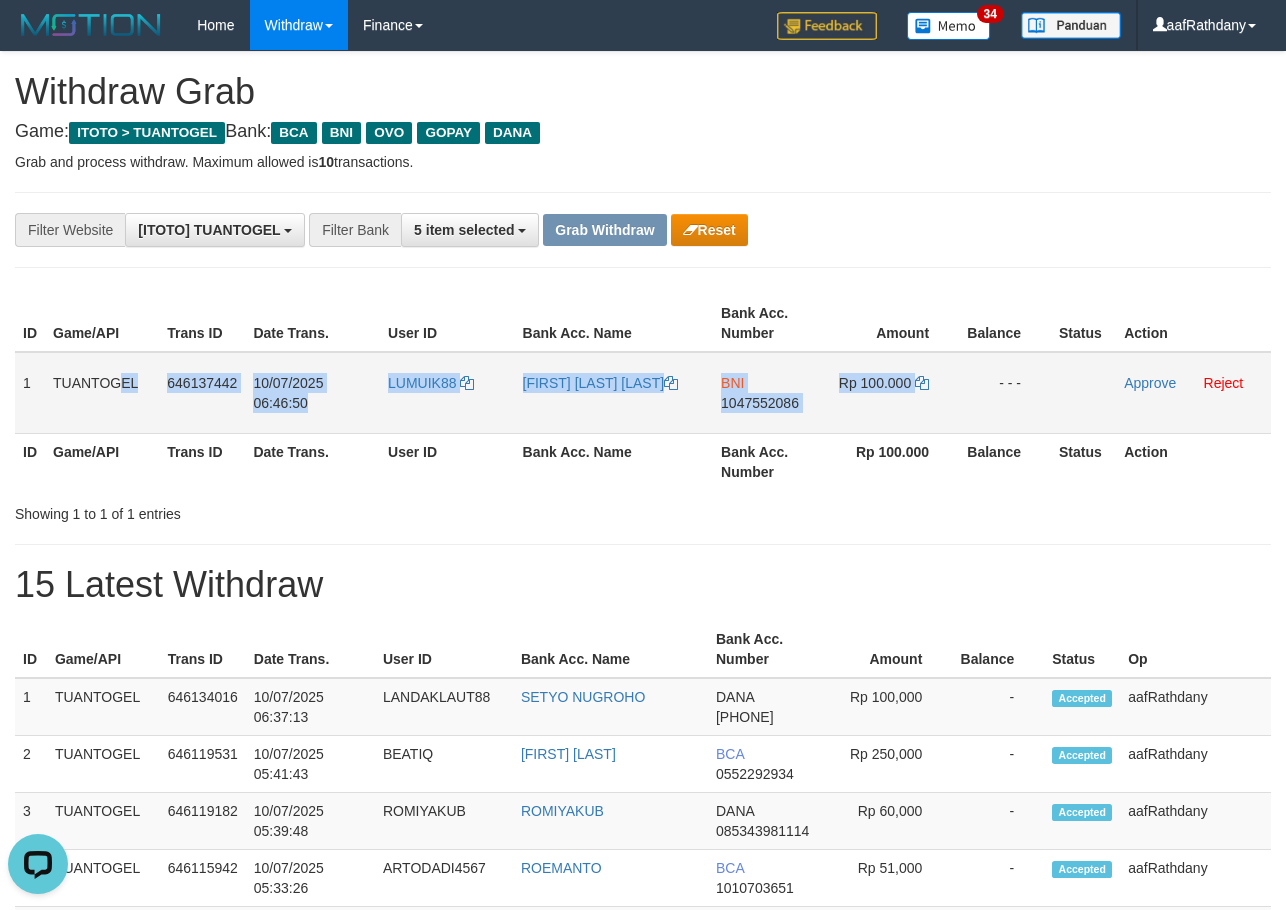 drag, startPoint x: 60, startPoint y: 368, endPoint x: 936, endPoint y: 392, distance: 876.32874 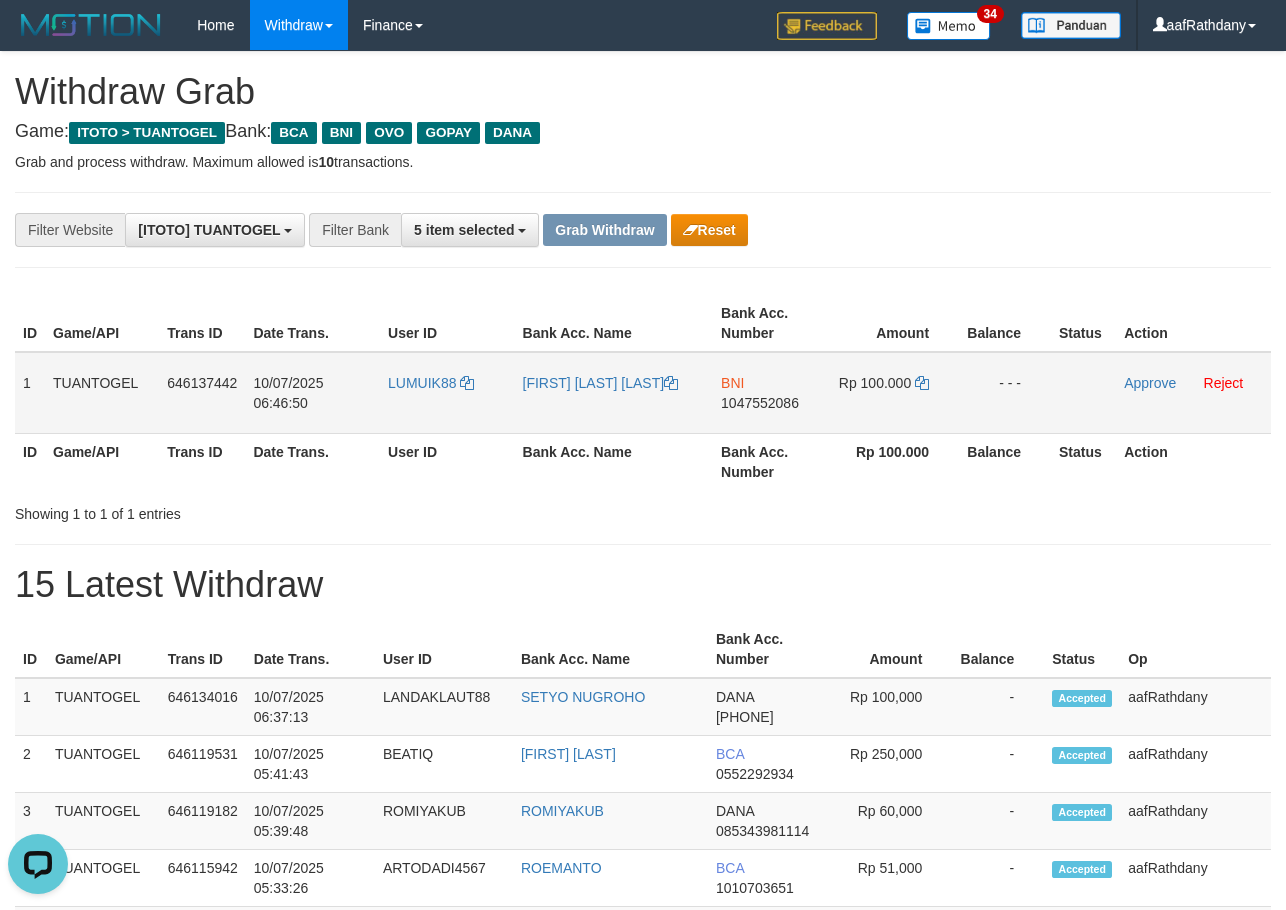 click on "Bank Acc. Name" at bounding box center [614, 461] 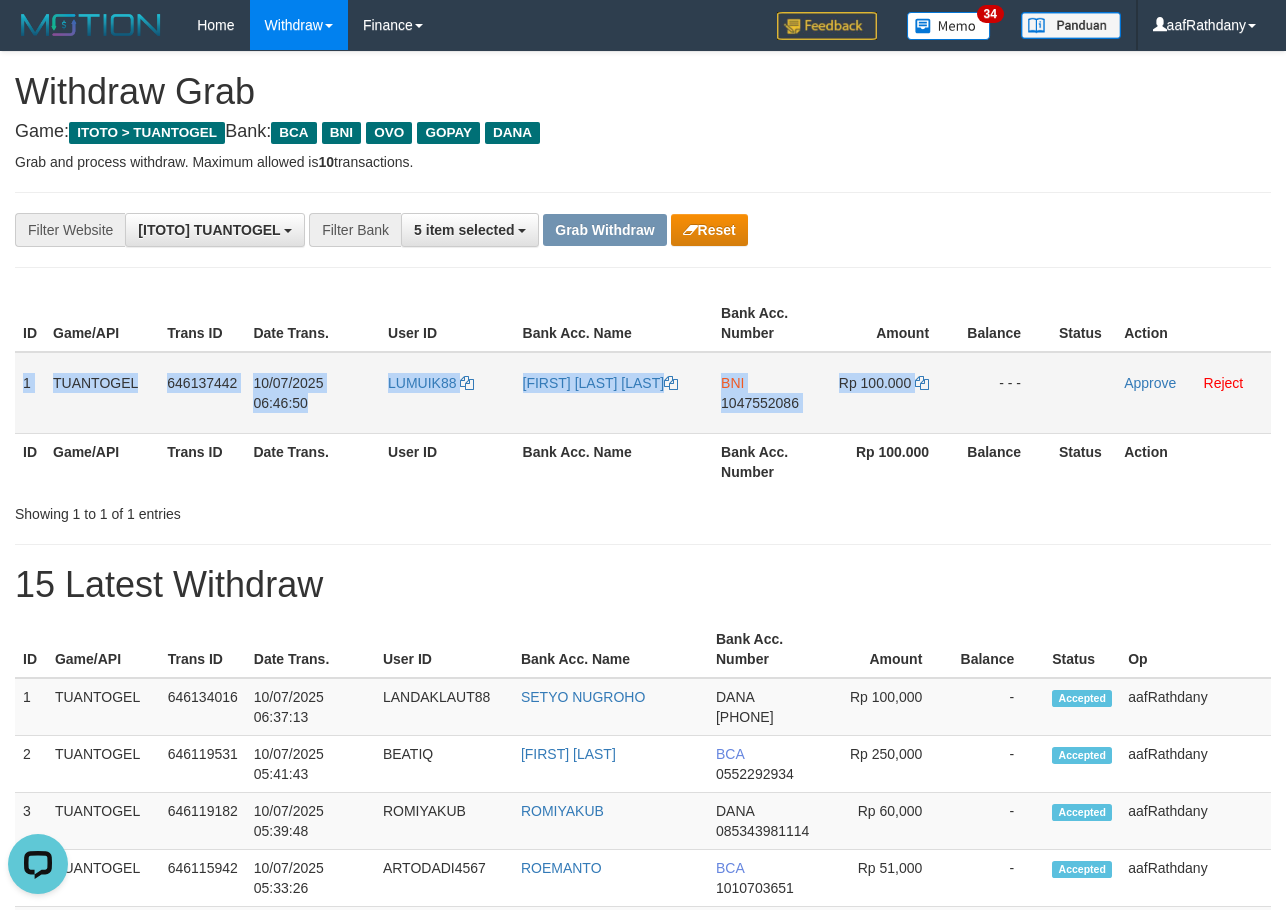 drag, startPoint x: 18, startPoint y: 379, endPoint x: 958, endPoint y: 405, distance: 940.3595 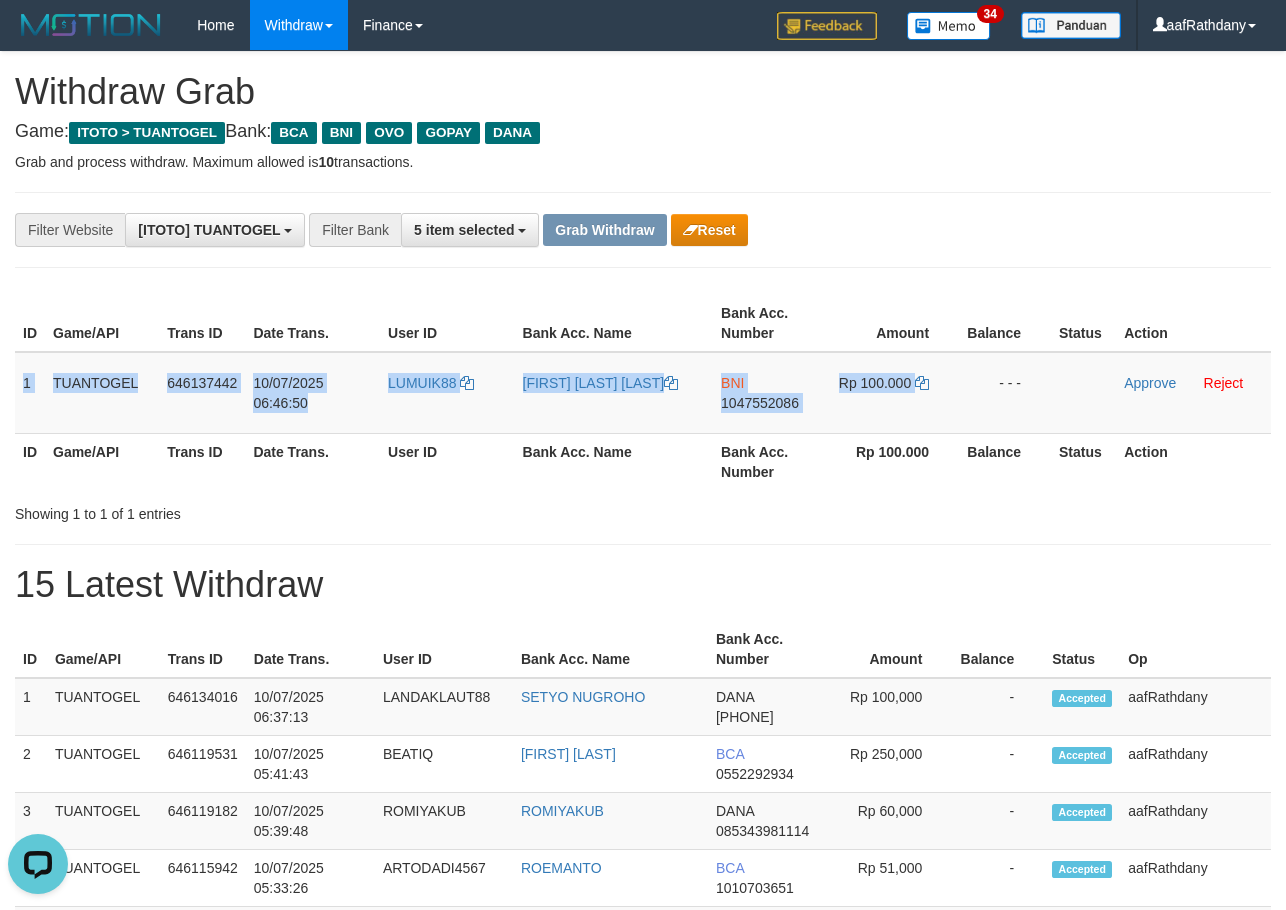 copy on "1
TUANTOGEL
646137442
10/07/2025 06:46:50
LUMUIK88
ADRI AGUSSAPUTRA
BNI
1047552086
Rp 100.000" 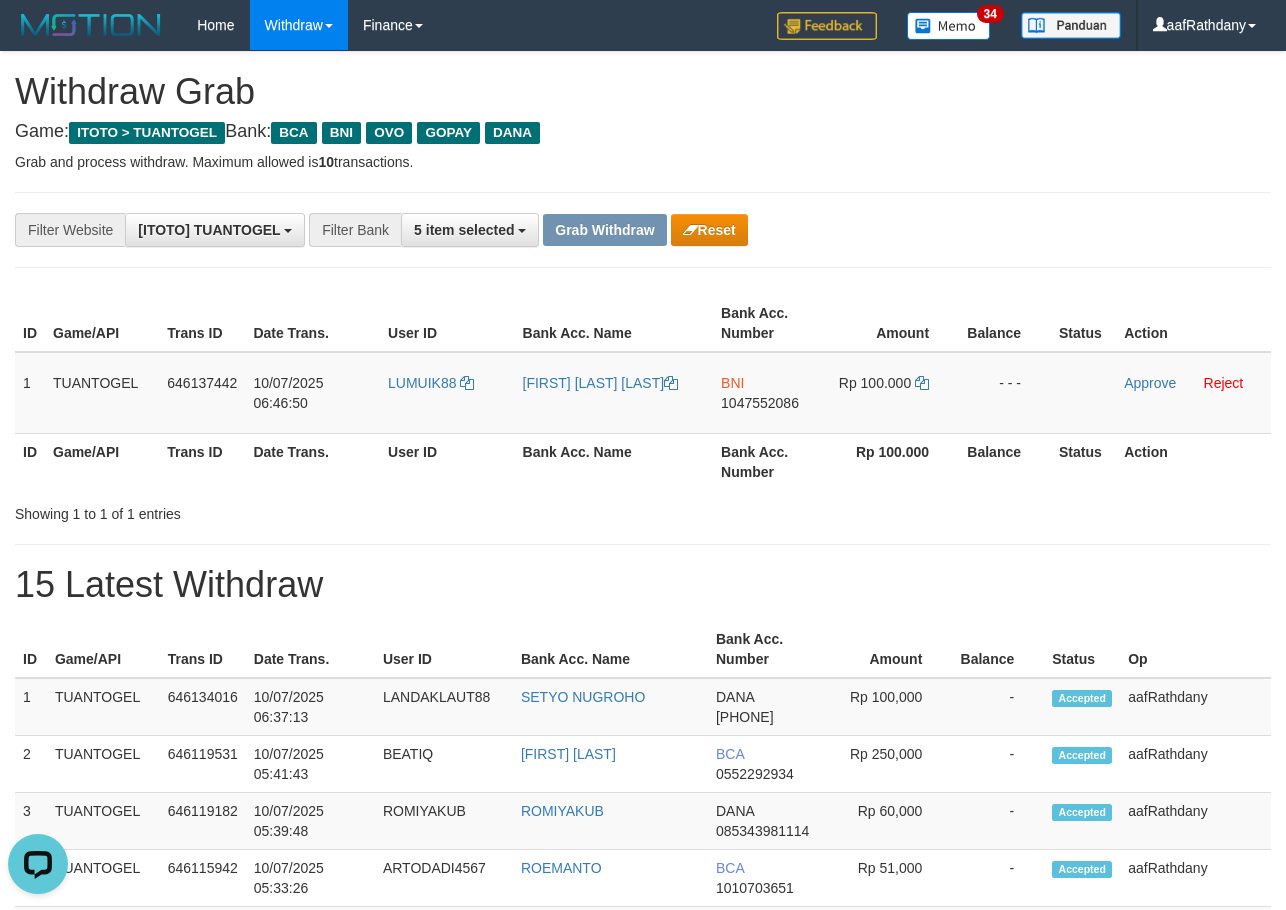 click on "15 Latest Withdraw" at bounding box center [643, 585] 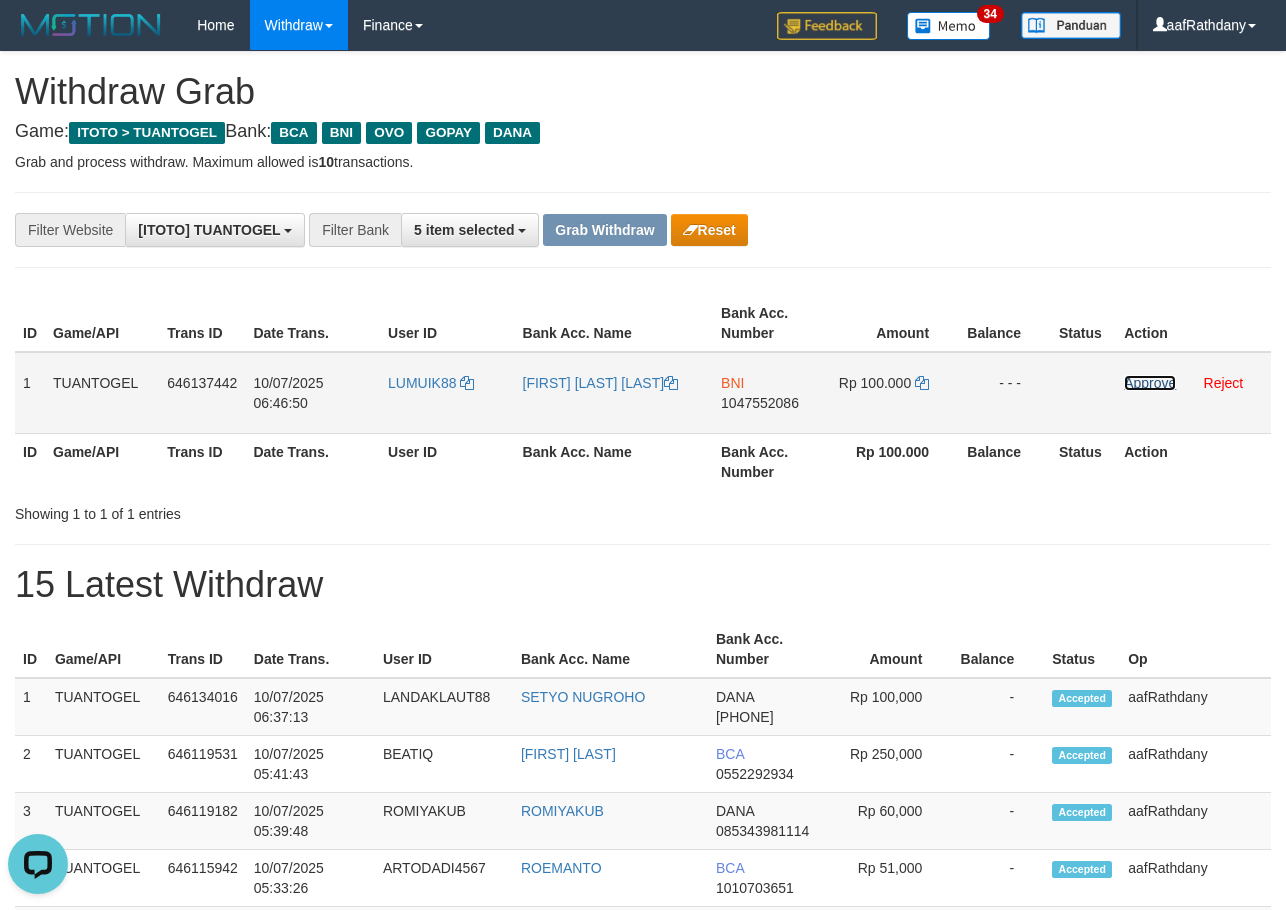 click on "Approve" at bounding box center [1150, 383] 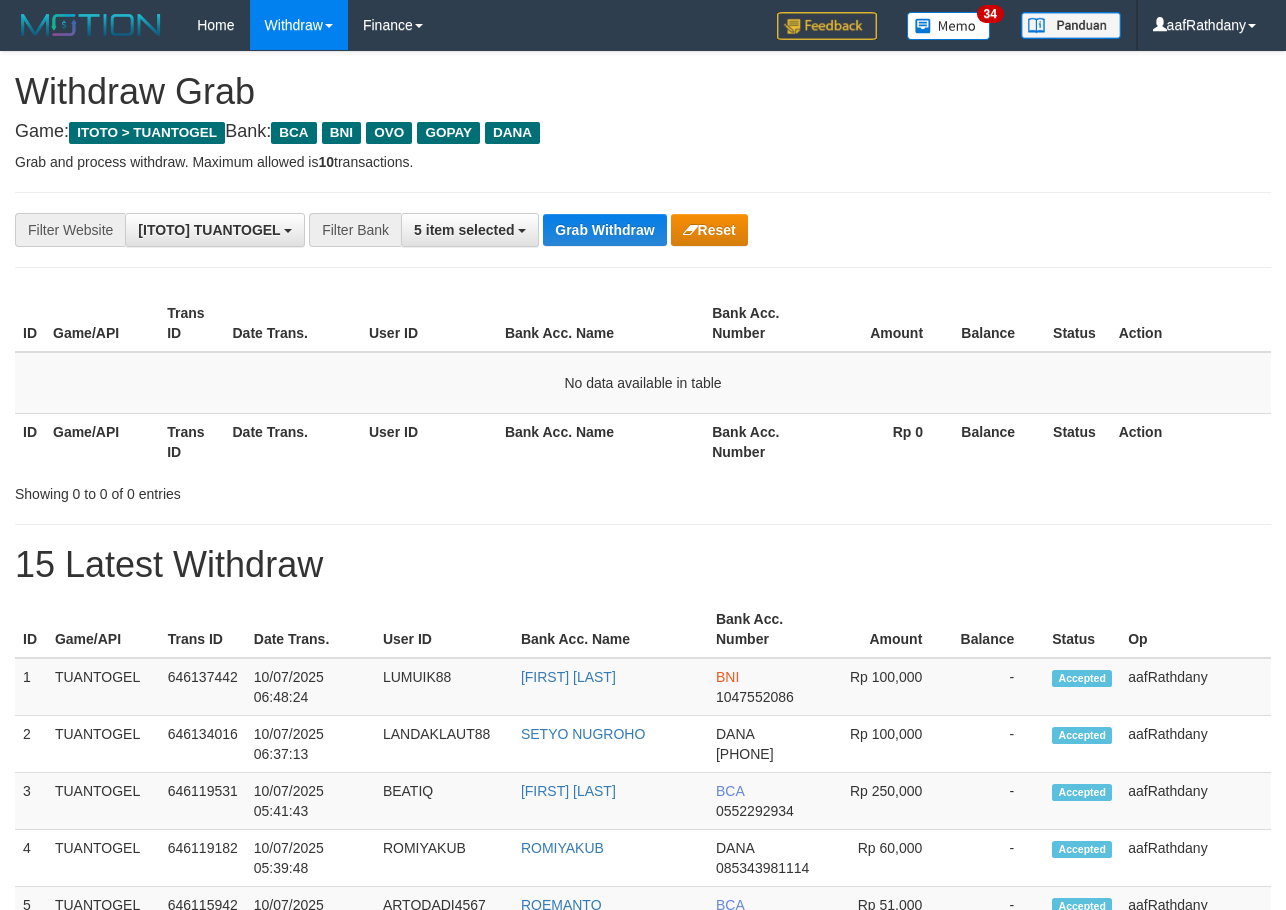 scroll, scrollTop: 0, scrollLeft: 0, axis: both 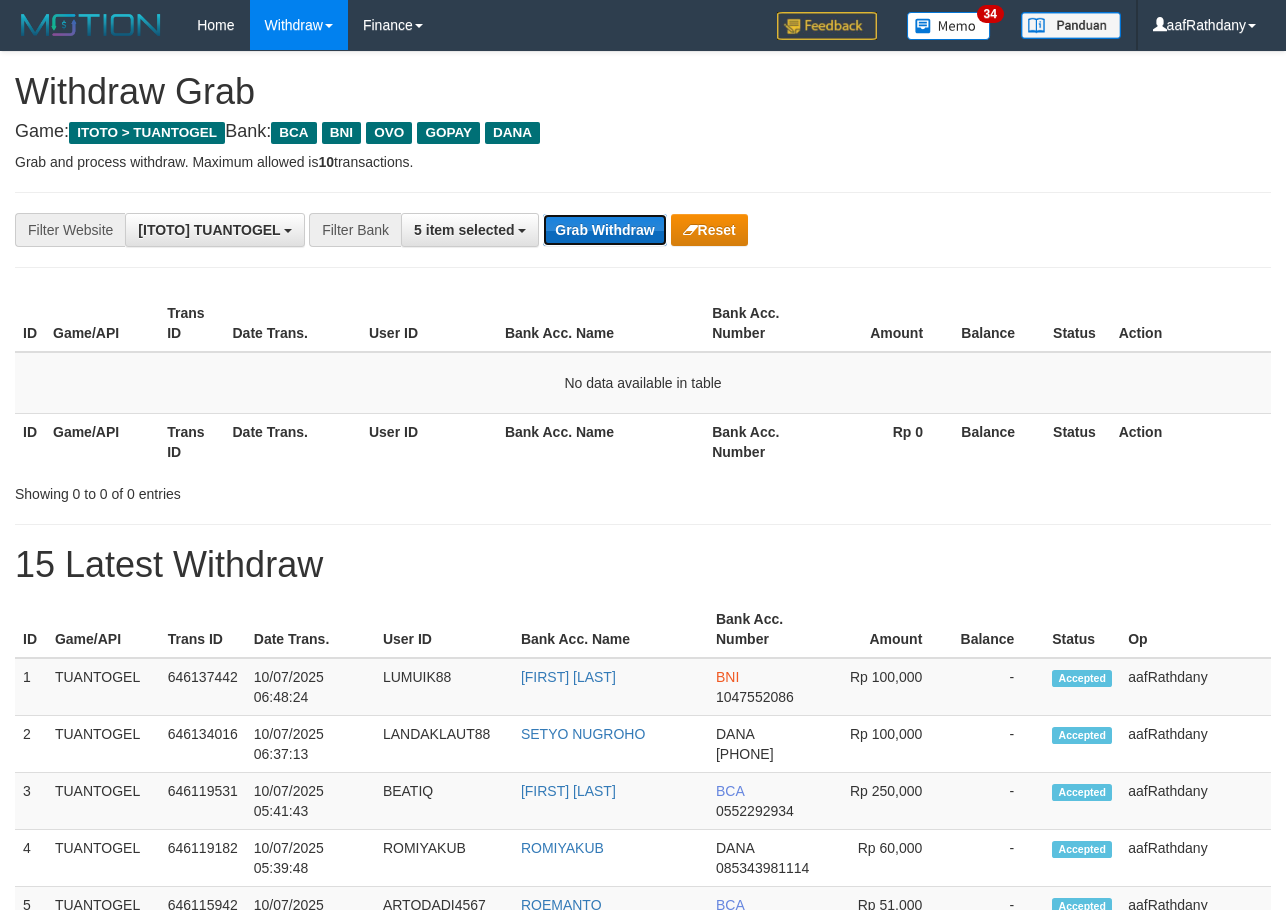 click on "Grab Withdraw" at bounding box center [604, 230] 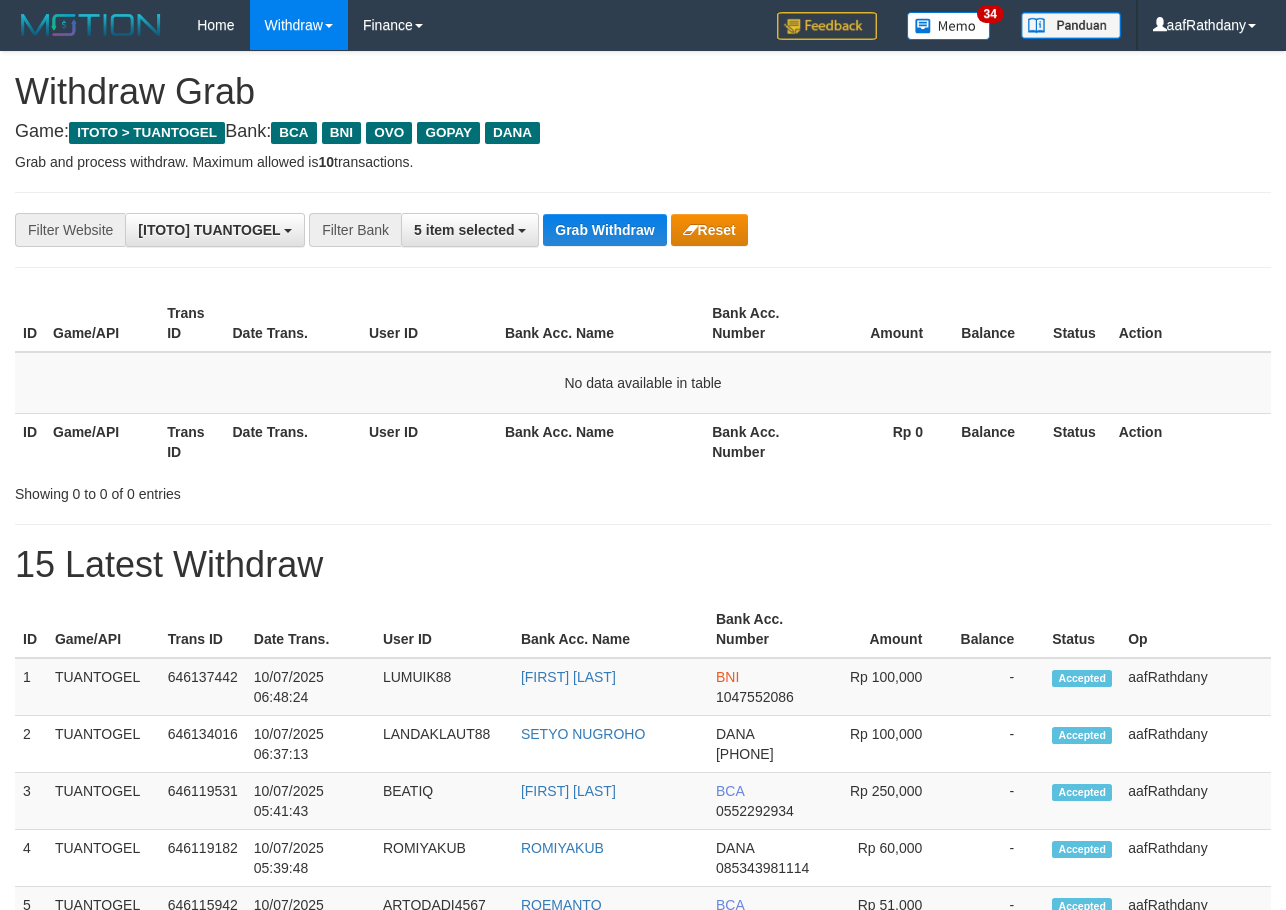 scroll, scrollTop: 0, scrollLeft: 0, axis: both 